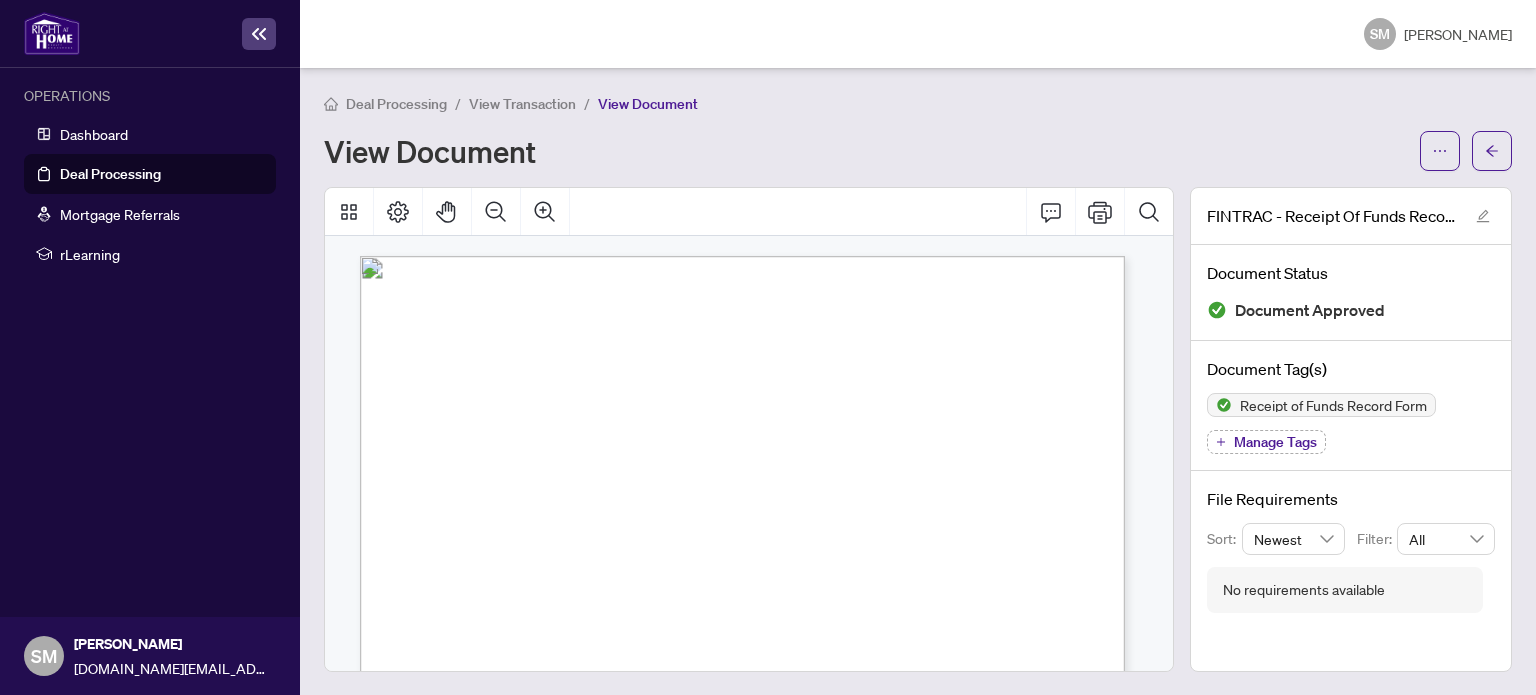 scroll, scrollTop: 0, scrollLeft: 0, axis: both 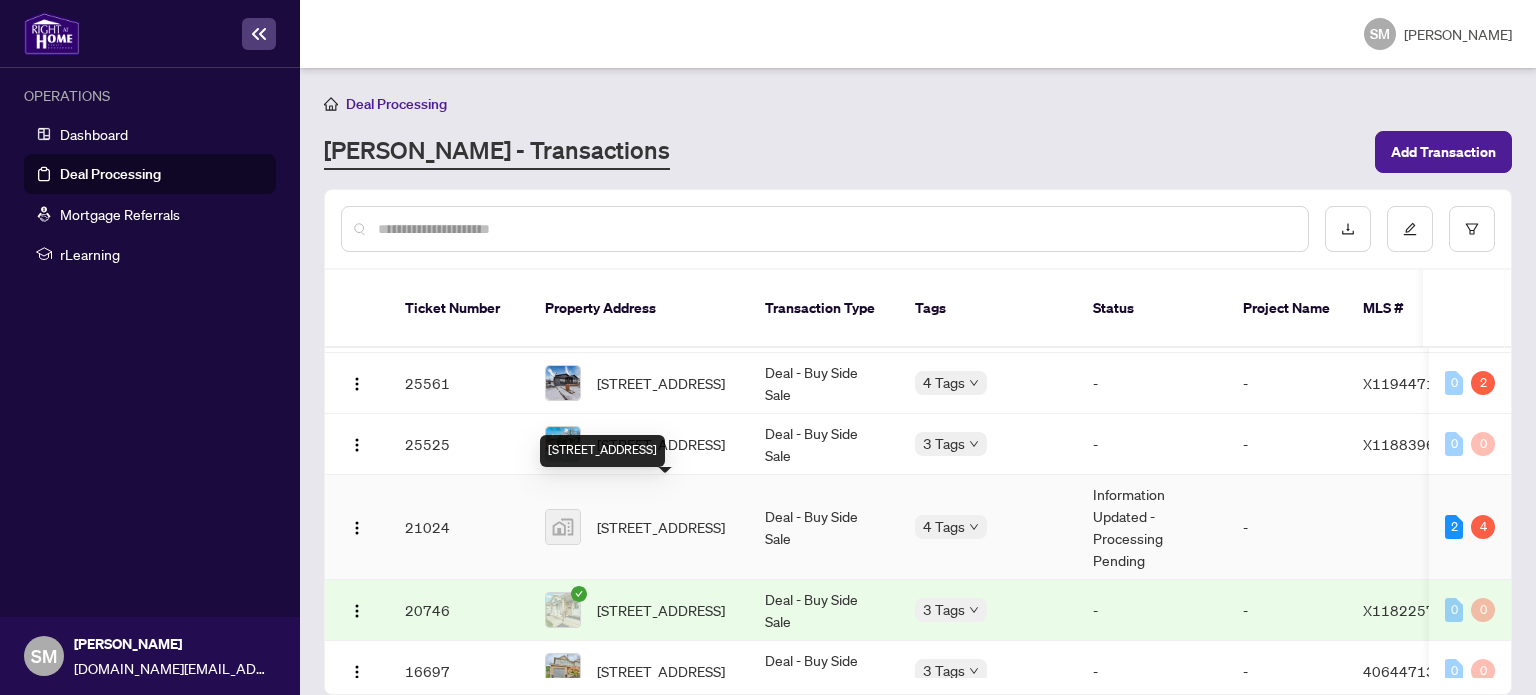 click on "[STREET_ADDRESS]" at bounding box center (639, 527) 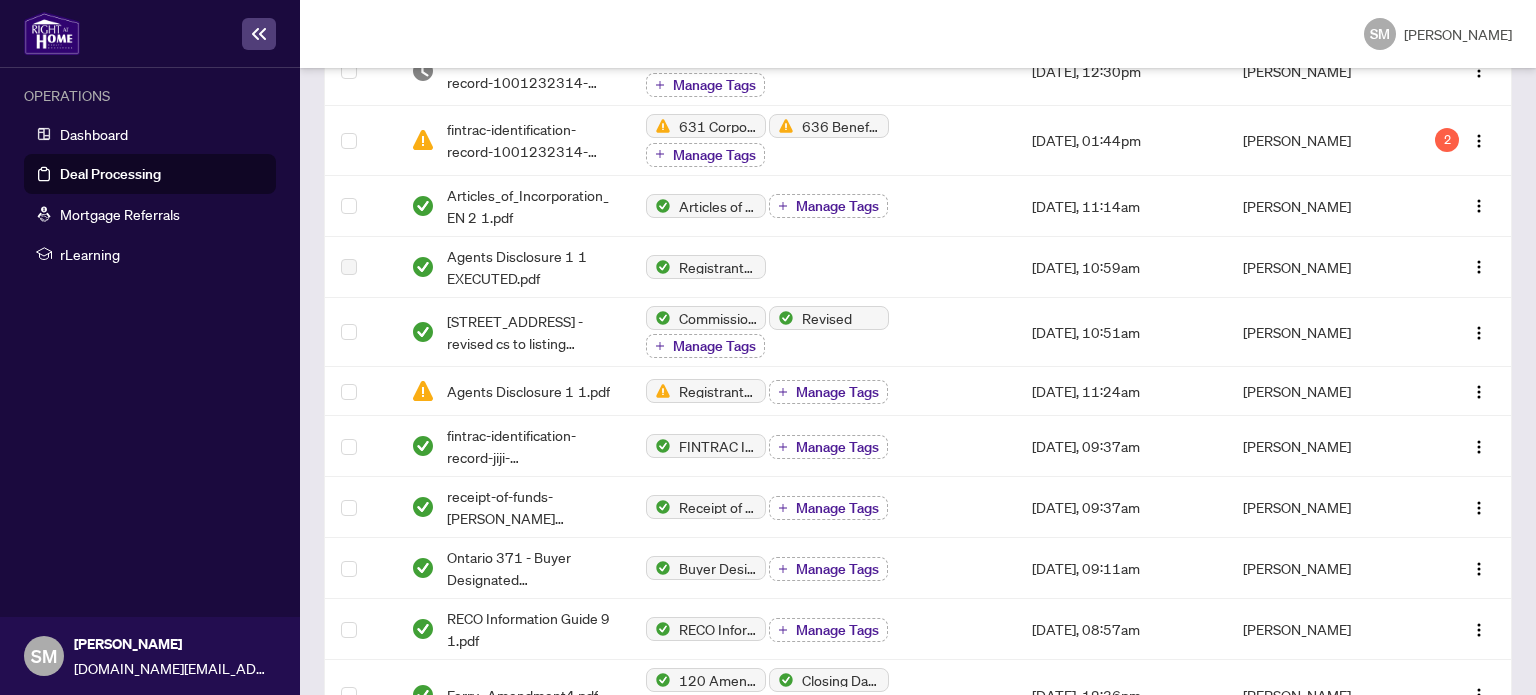 scroll, scrollTop: 500, scrollLeft: 0, axis: vertical 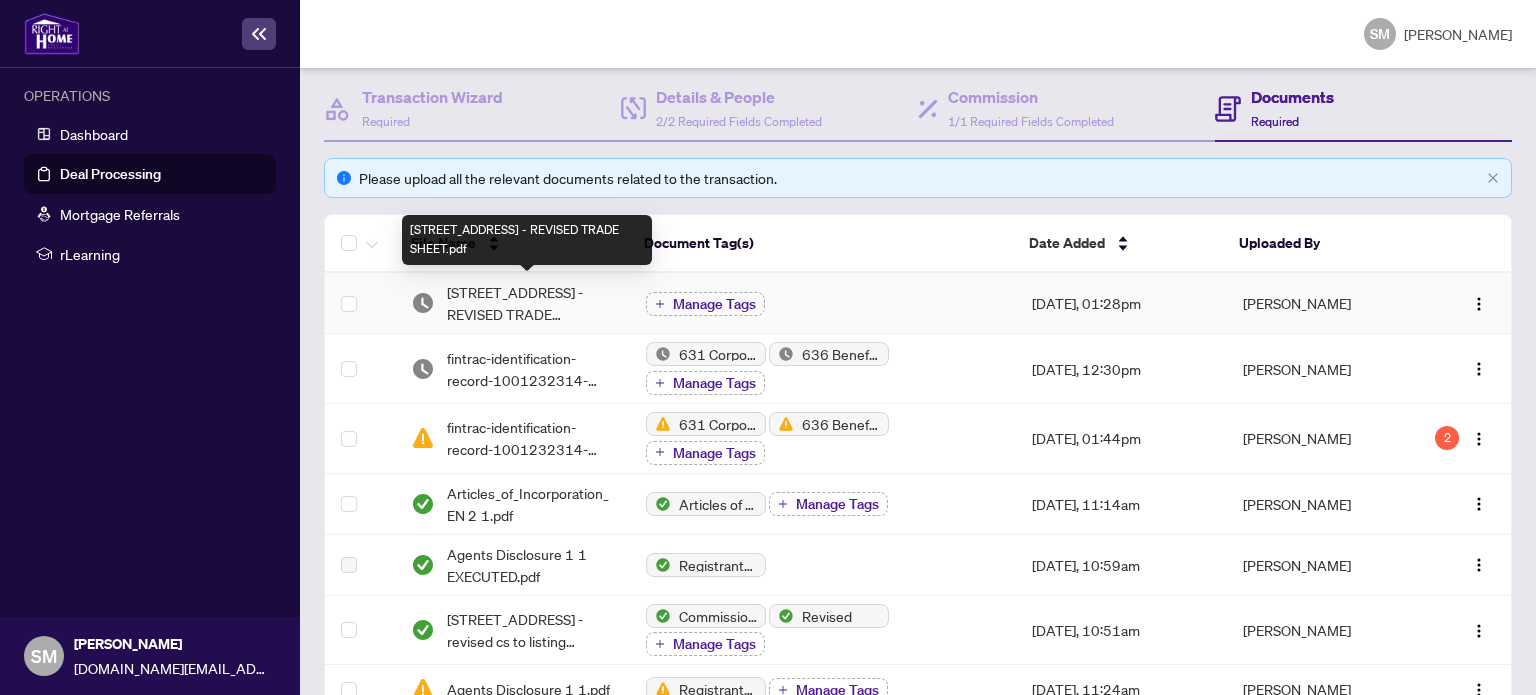 click on "[STREET_ADDRESS] - REVISED TRADE SHEET.pdf" at bounding box center [530, 303] 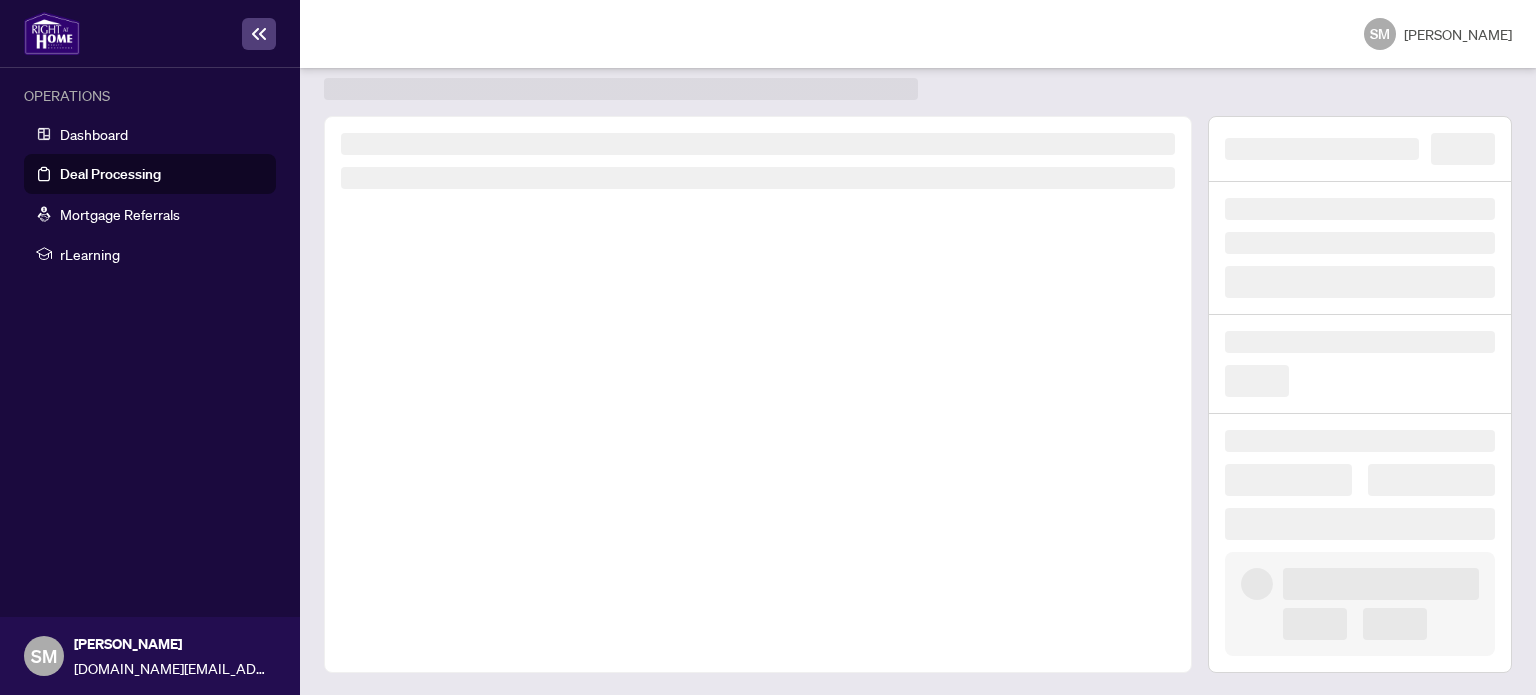 scroll, scrollTop: 0, scrollLeft: 0, axis: both 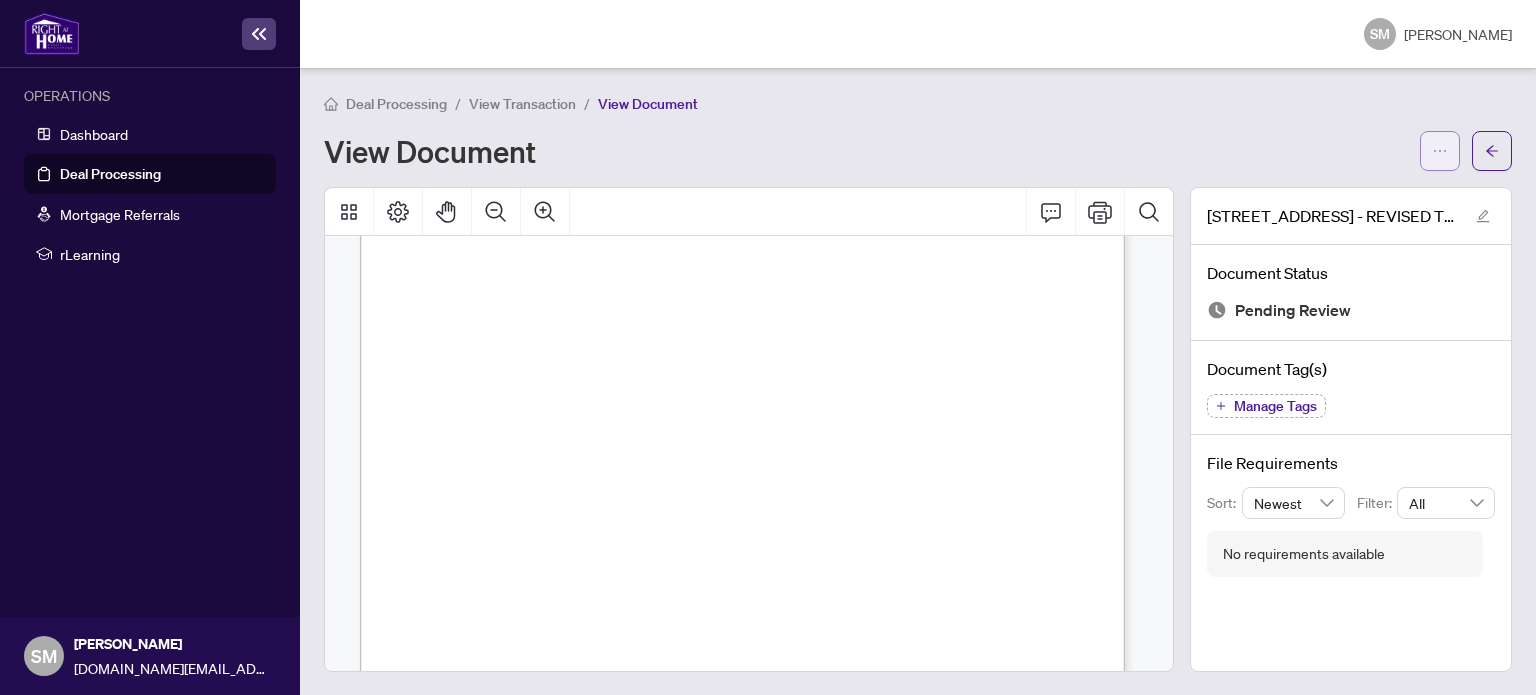 click 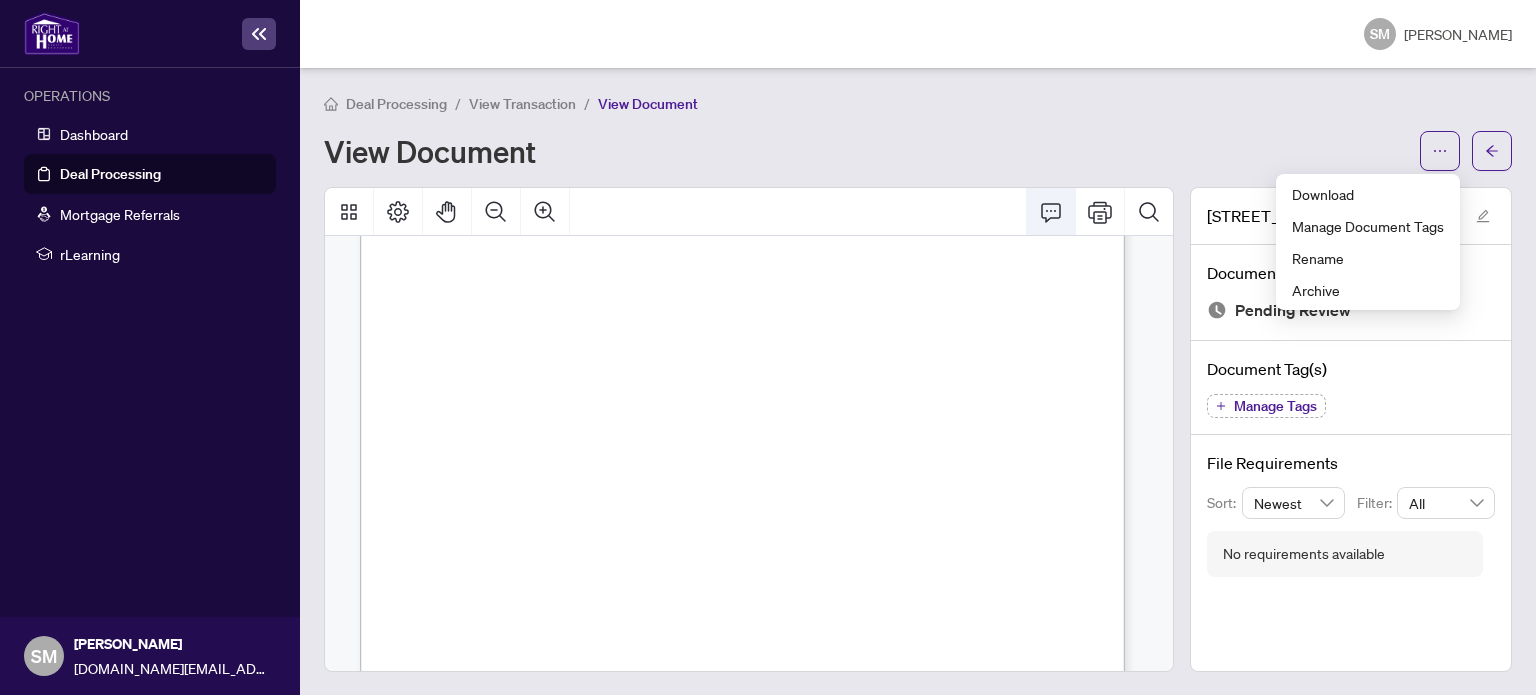 click 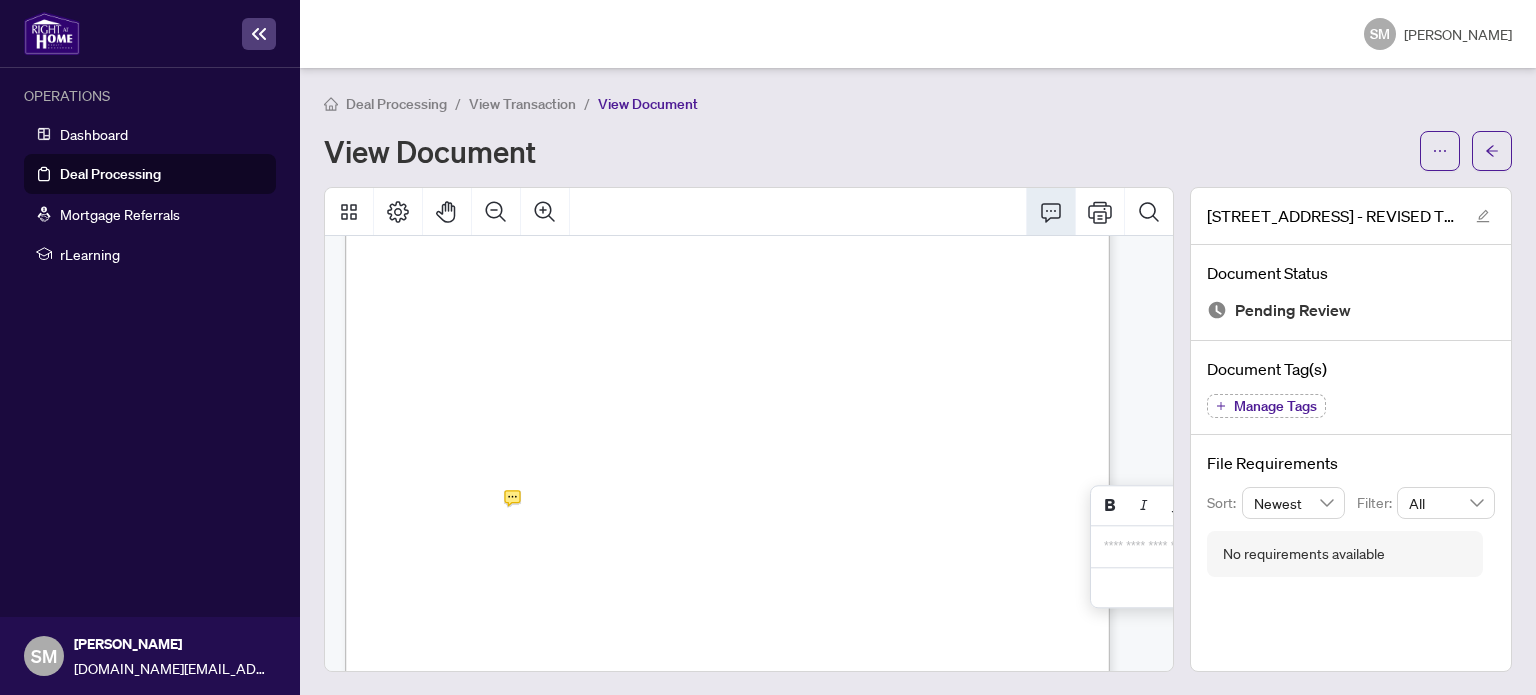 click 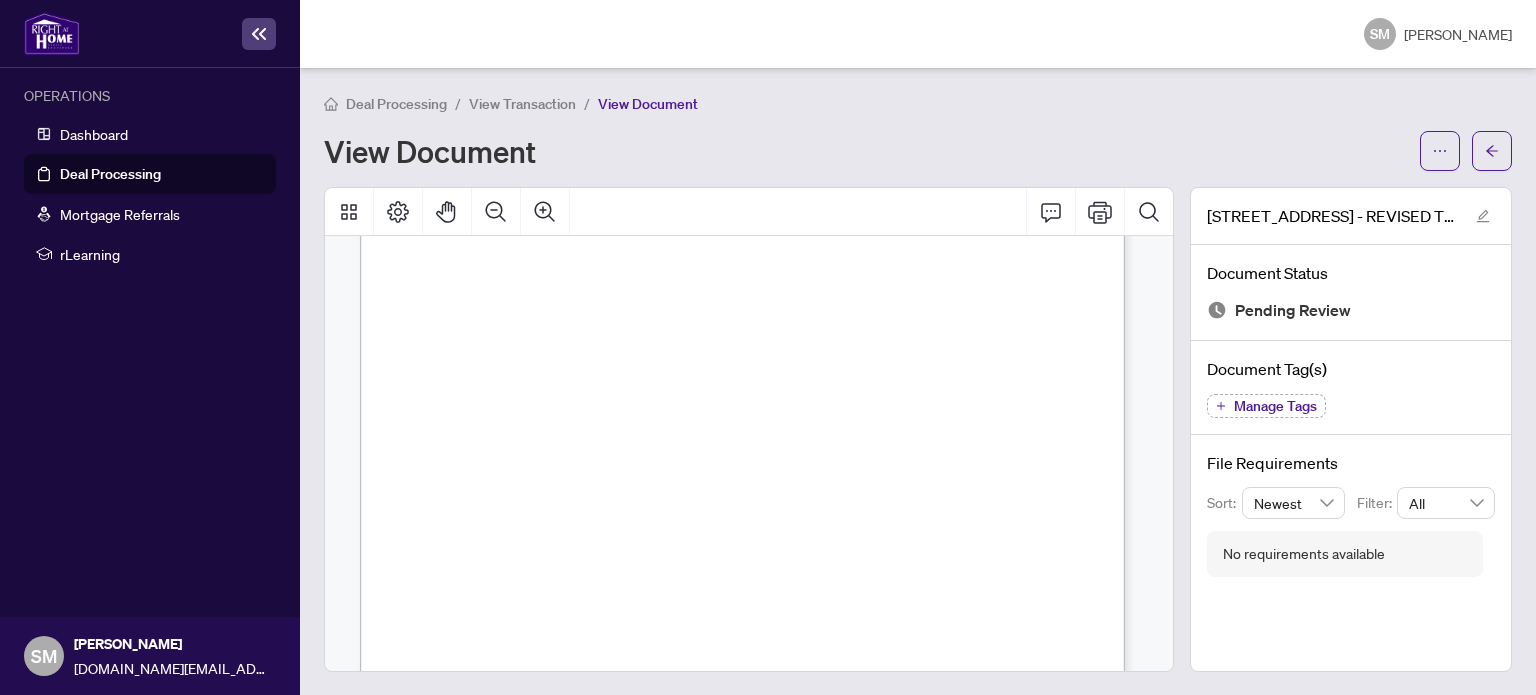 click at bounding box center (838, 675) 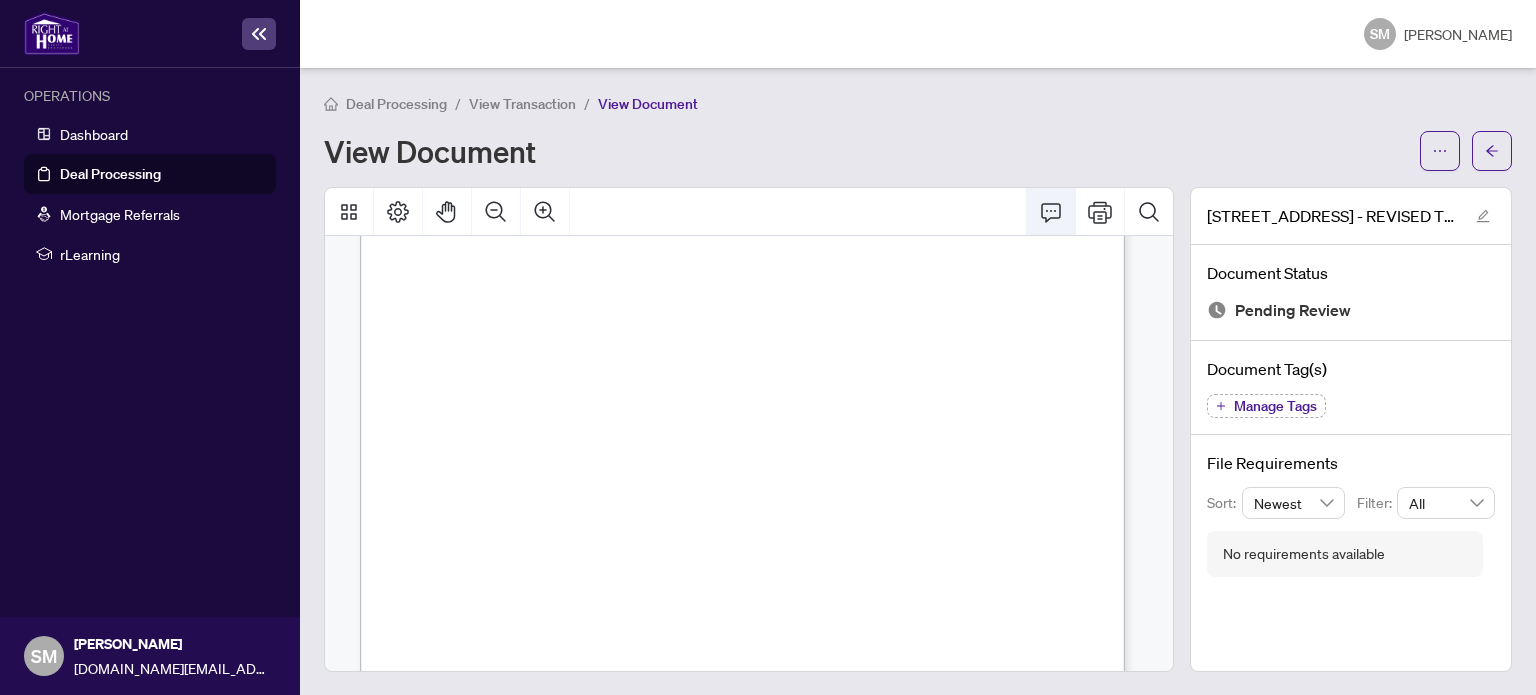 click 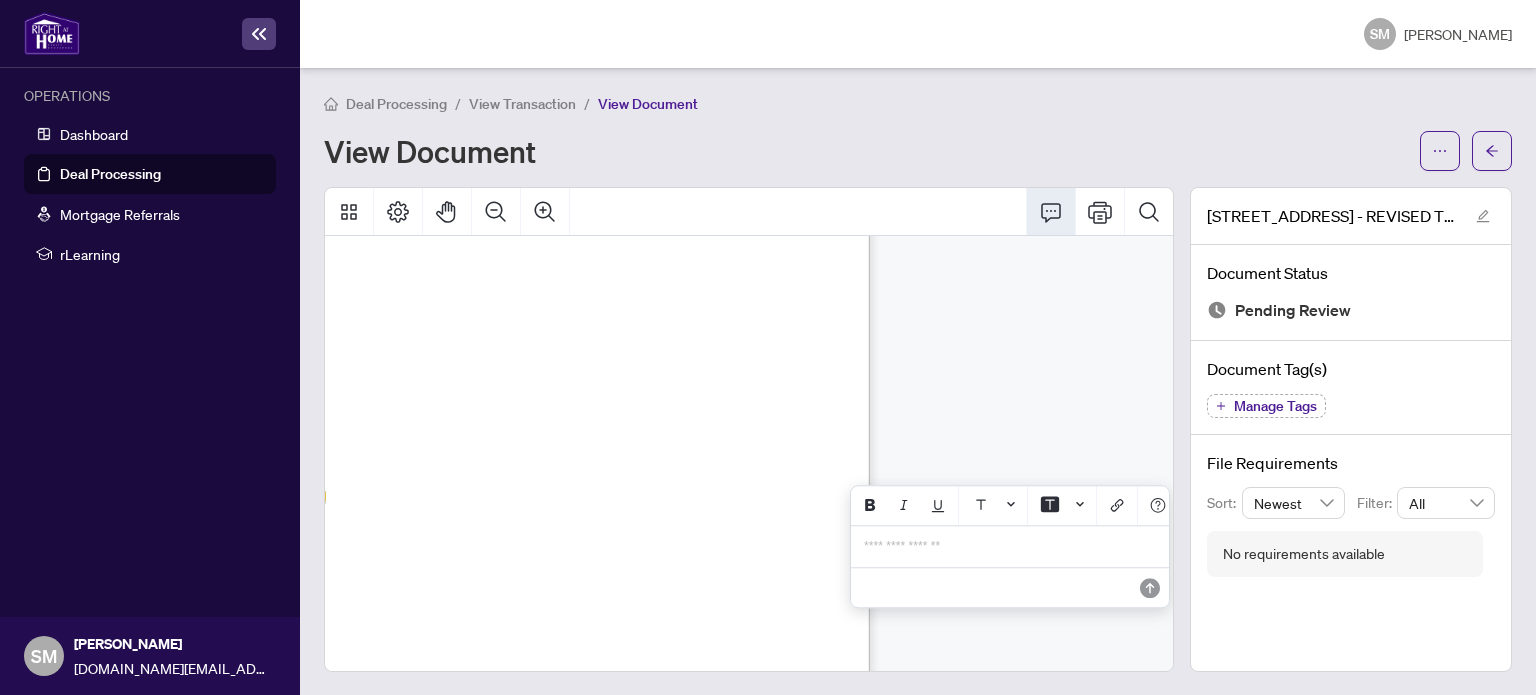 scroll, scrollTop: 200, scrollLeft: 255, axis: both 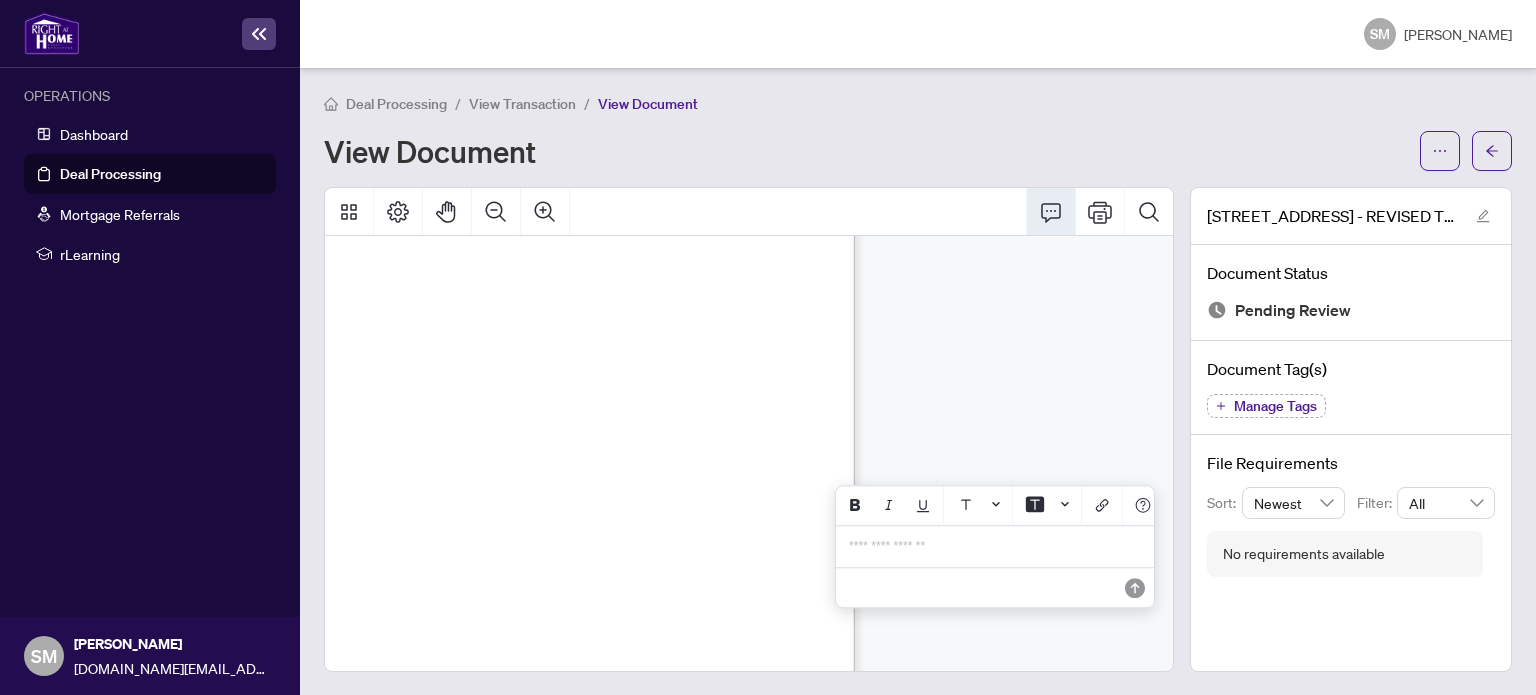 click on "**********" at bounding box center (995, 546) 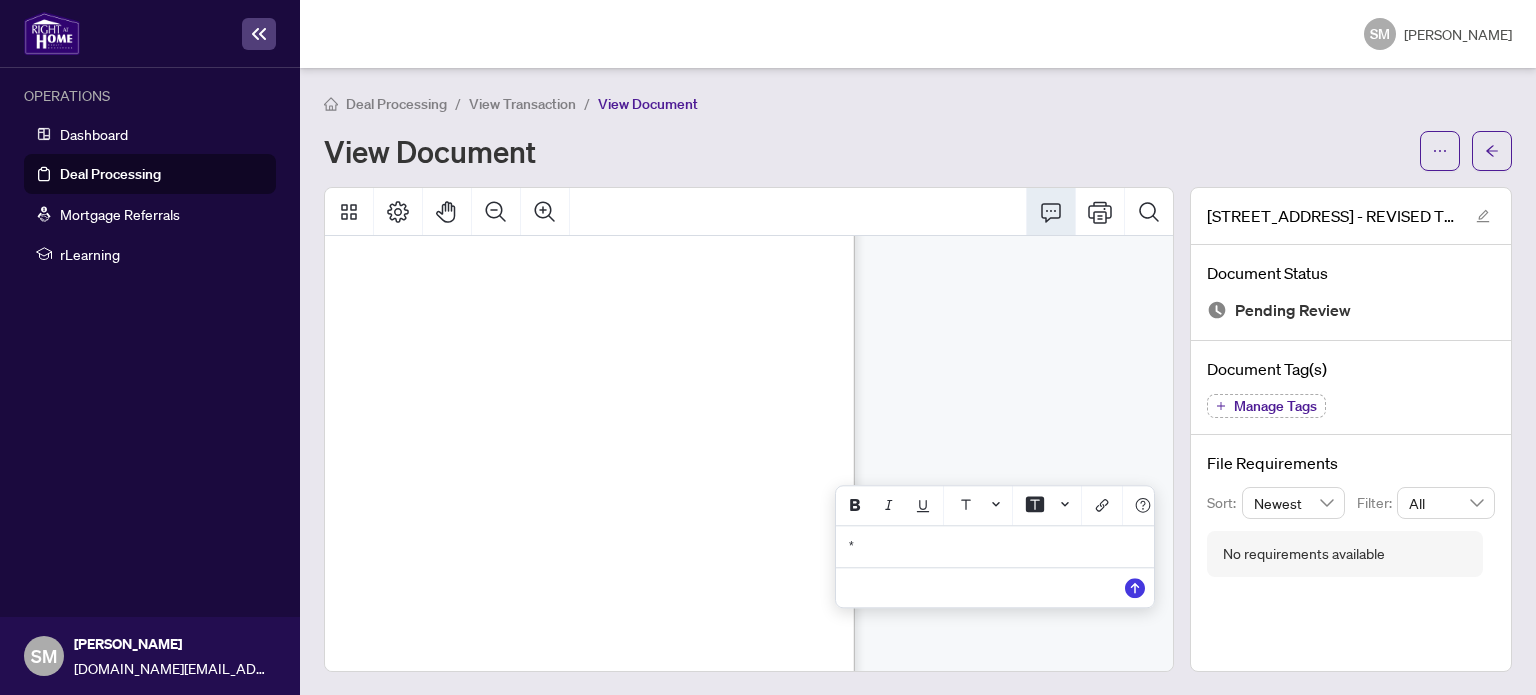 type 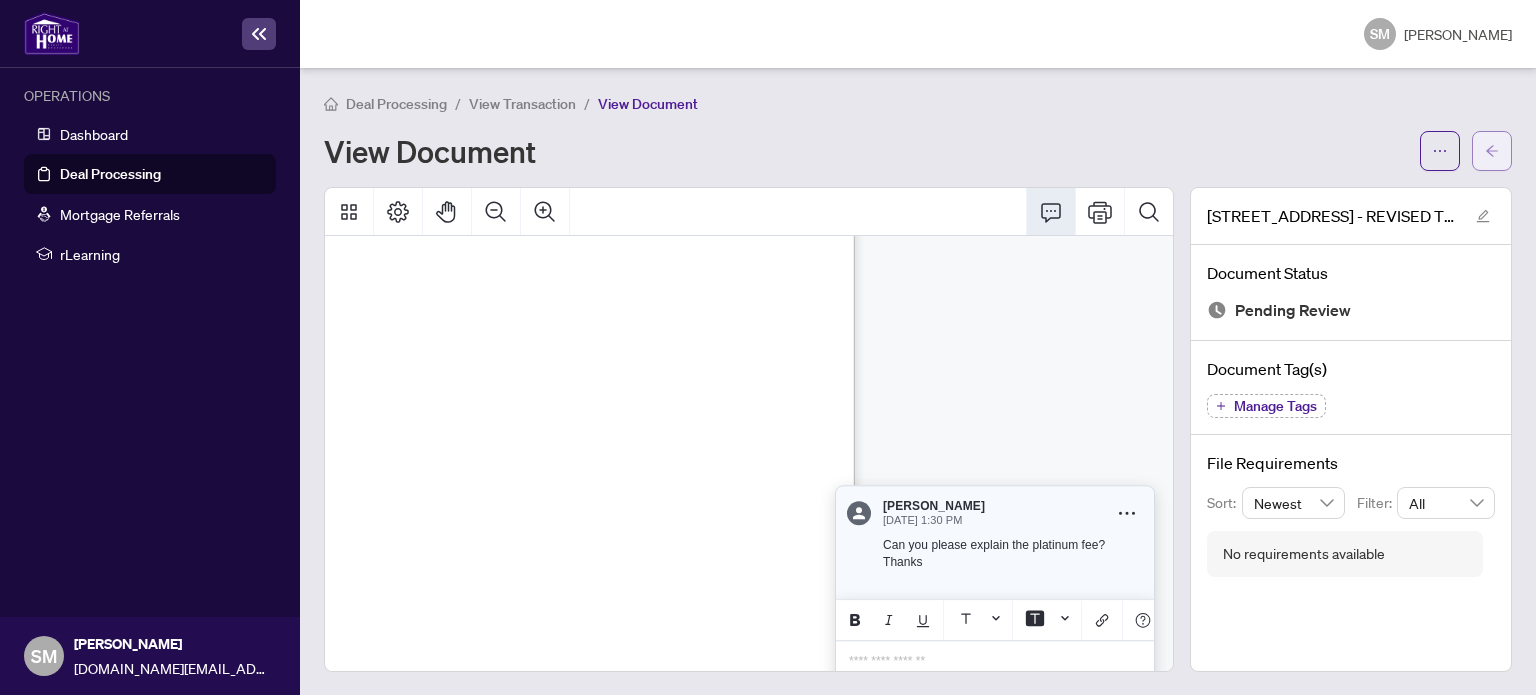 click 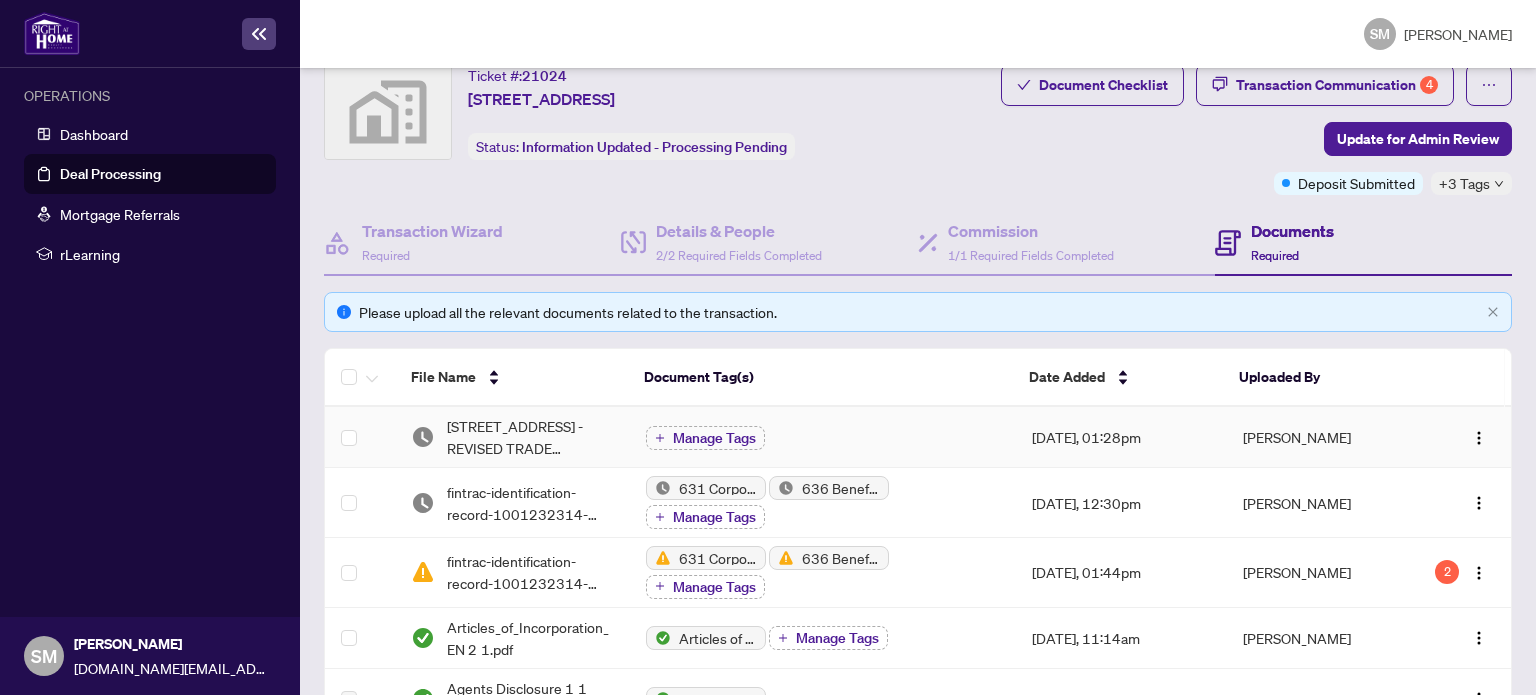 scroll, scrollTop: 100, scrollLeft: 0, axis: vertical 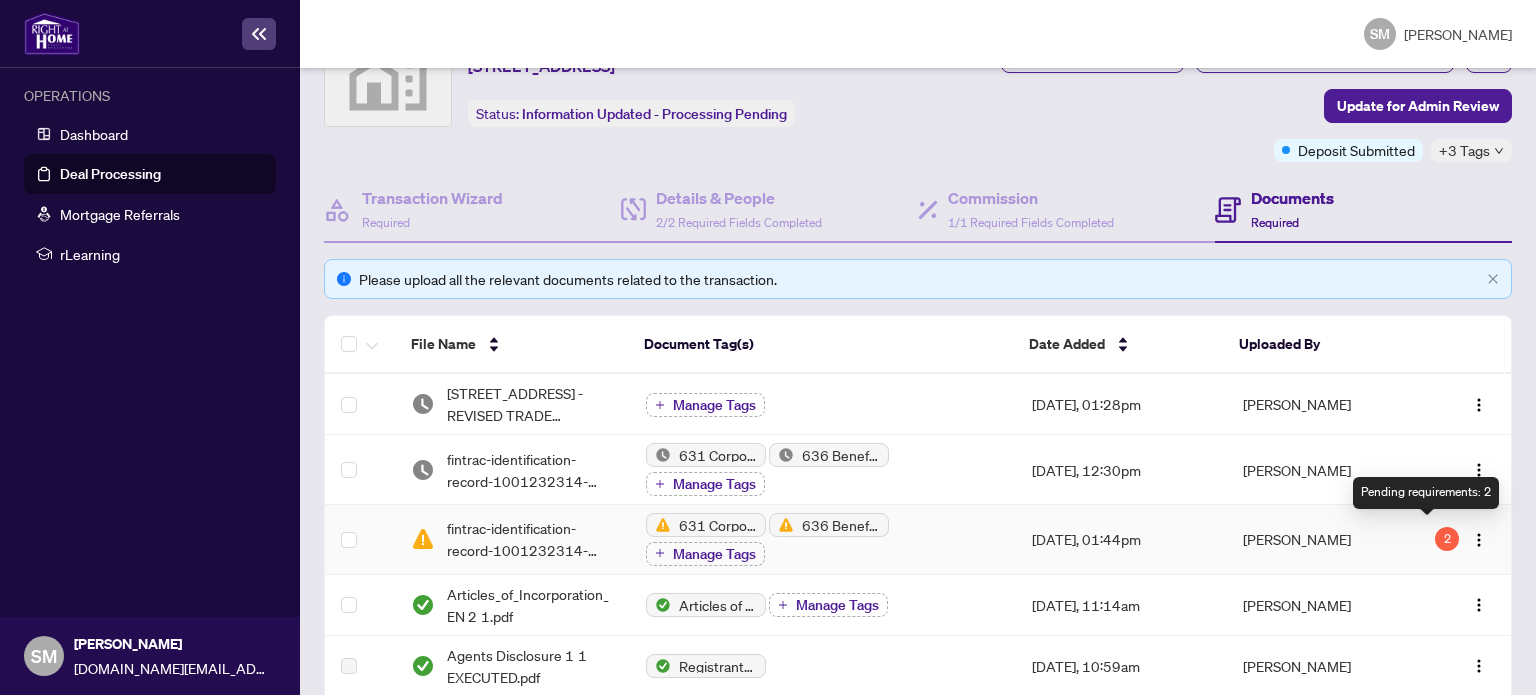 click on "2" at bounding box center (1447, 539) 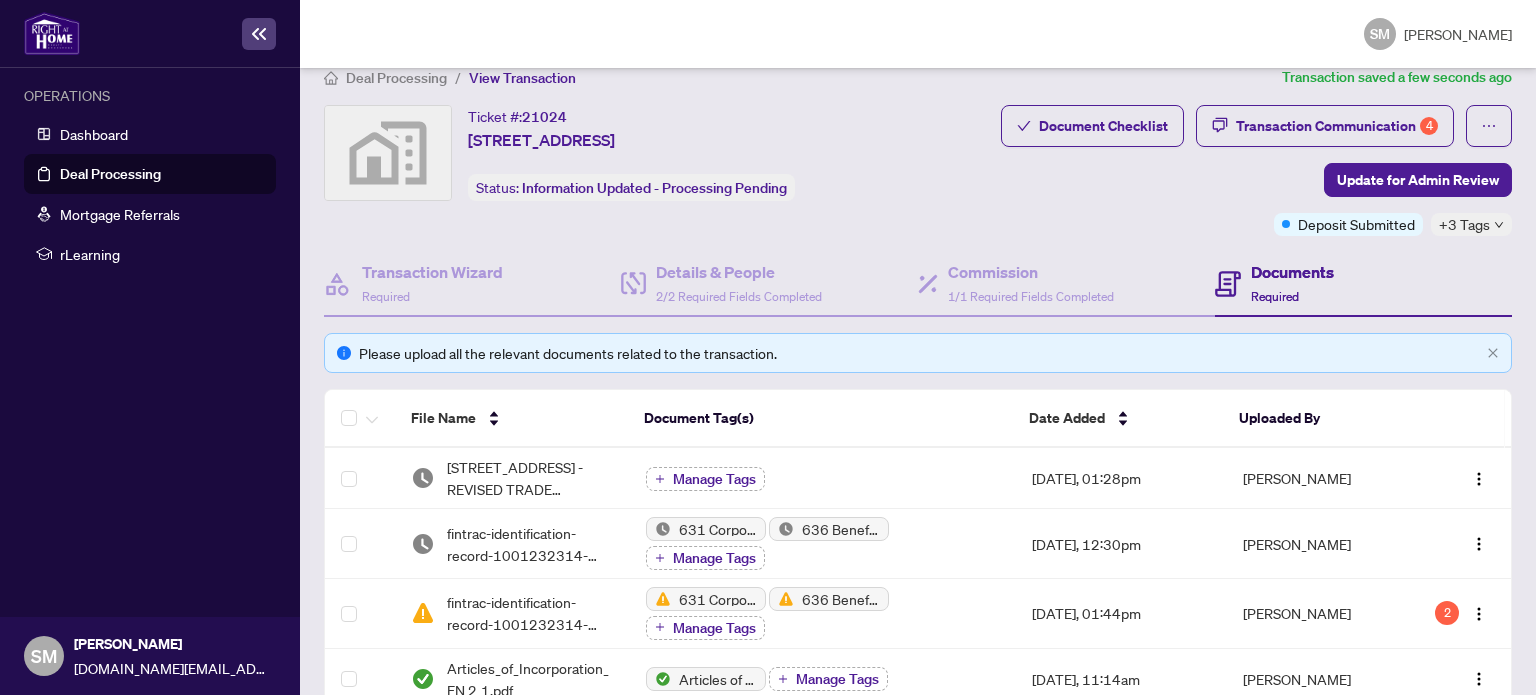 scroll, scrollTop: 0, scrollLeft: 0, axis: both 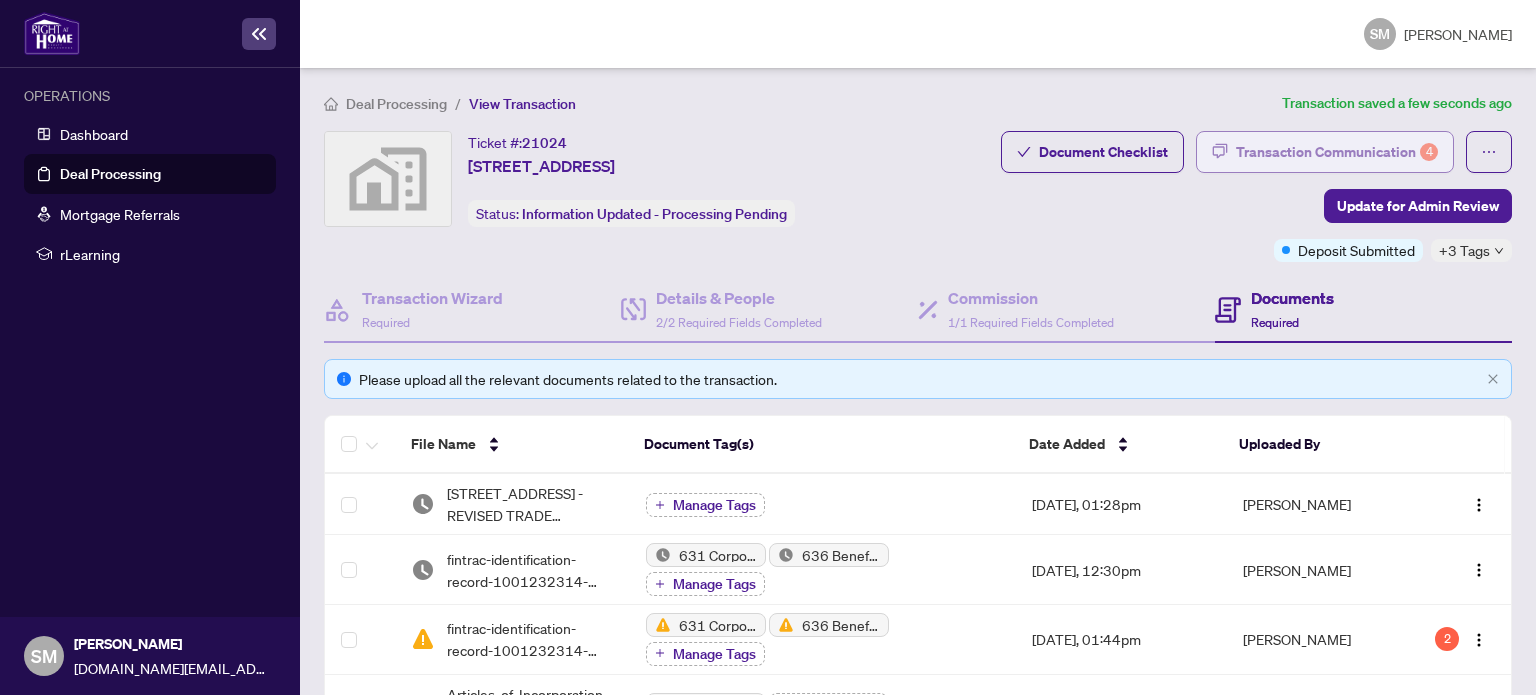 click on "Transaction Communication 4" at bounding box center [1337, 152] 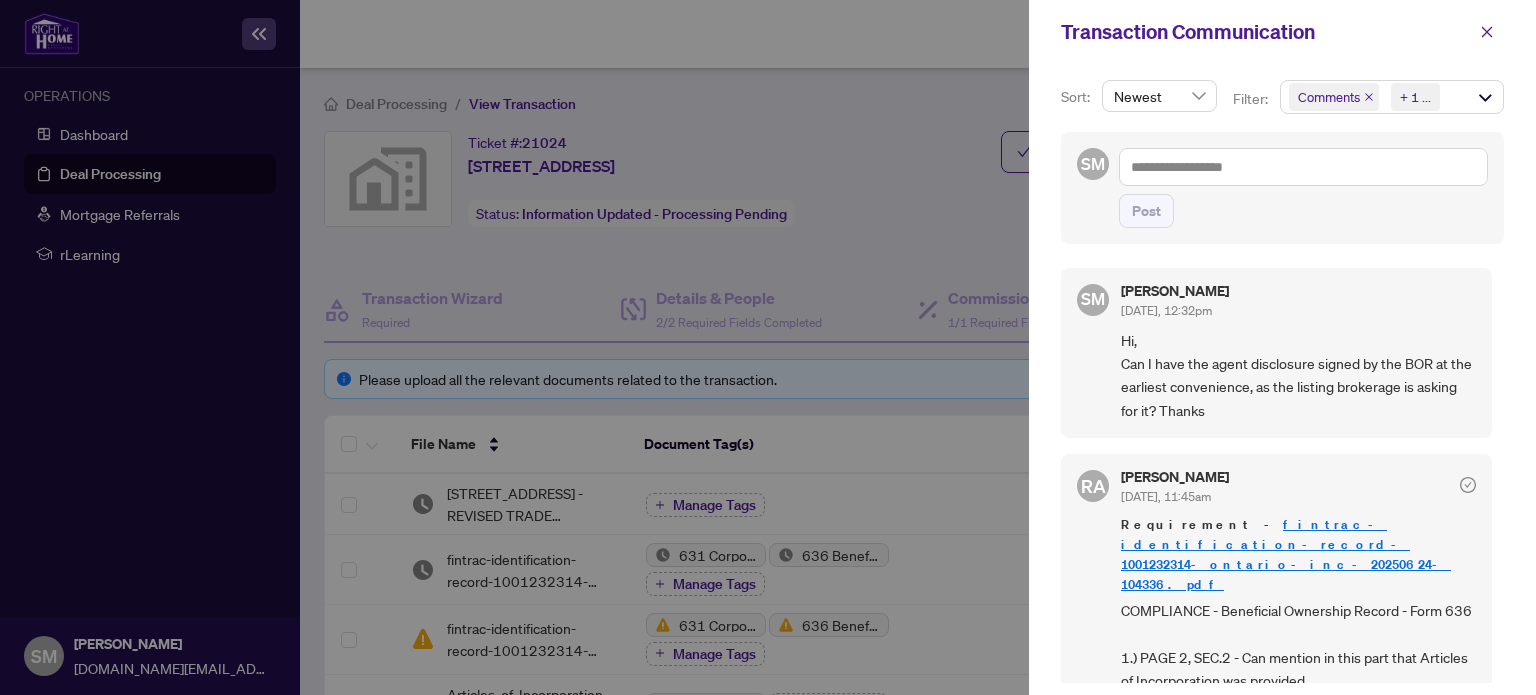 scroll, scrollTop: 0, scrollLeft: 0, axis: both 